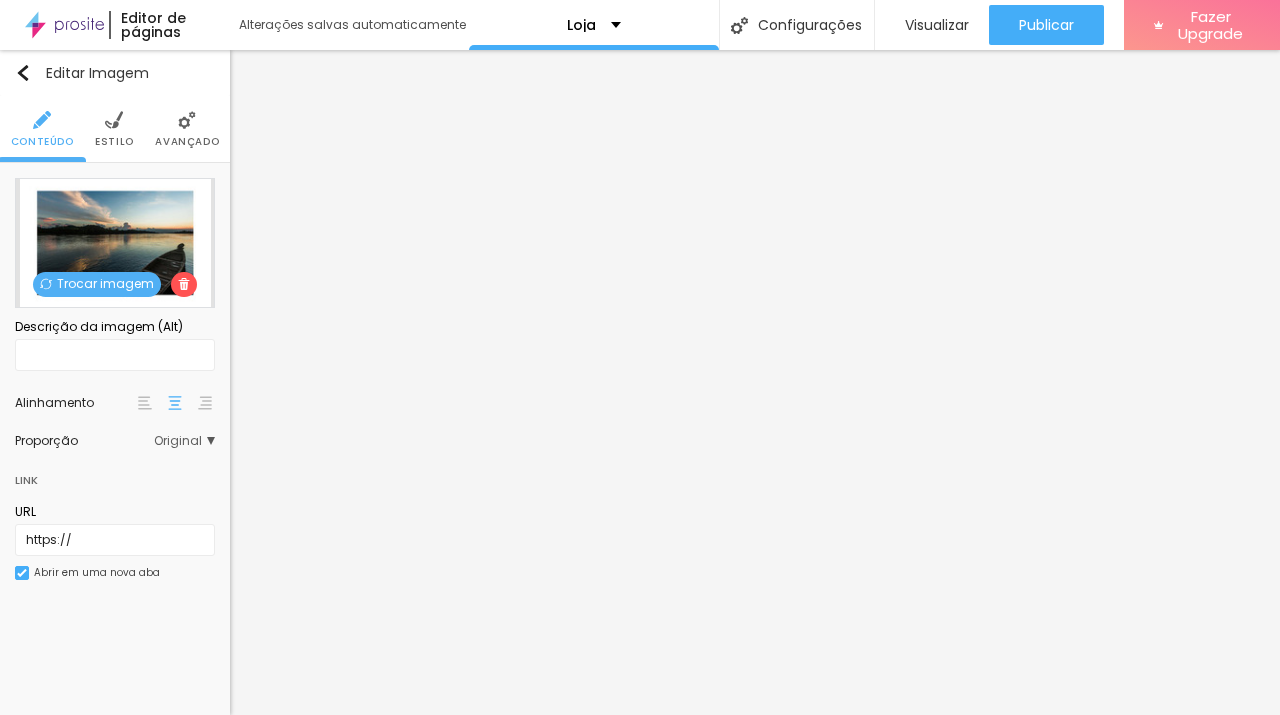 scroll, scrollTop: 0, scrollLeft: 0, axis: both 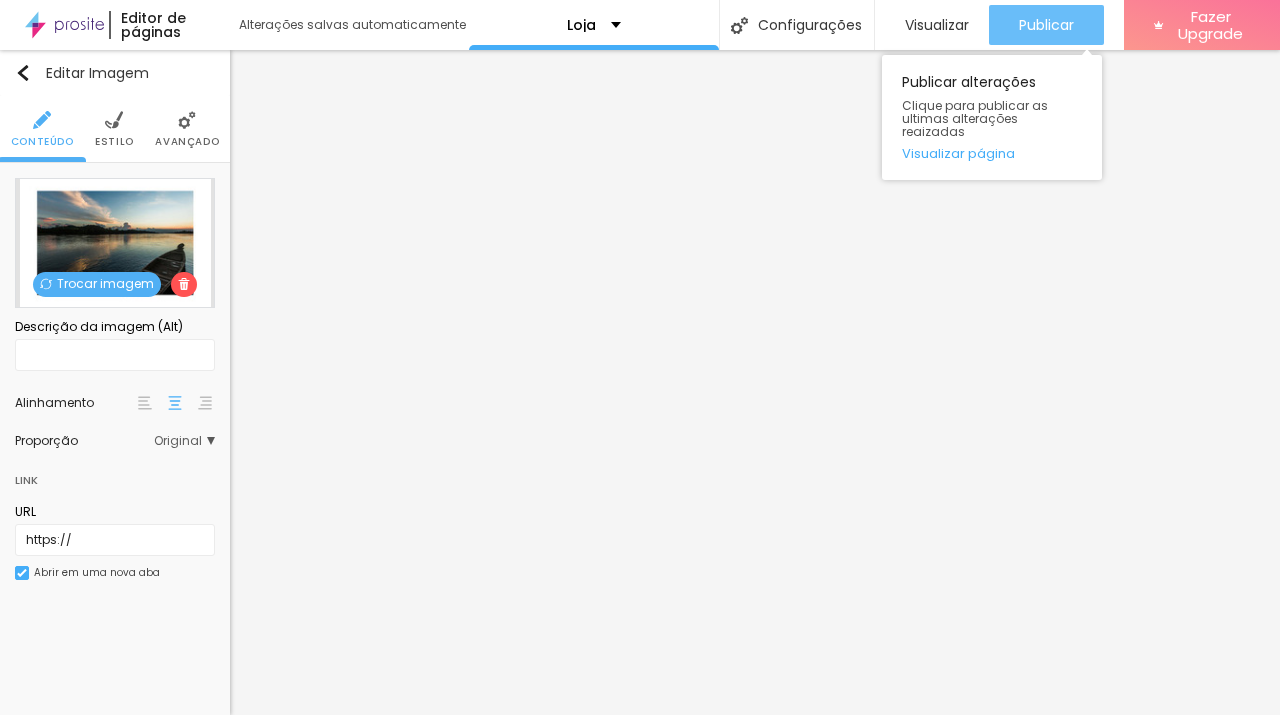 click on "Publicar" at bounding box center (1046, 25) 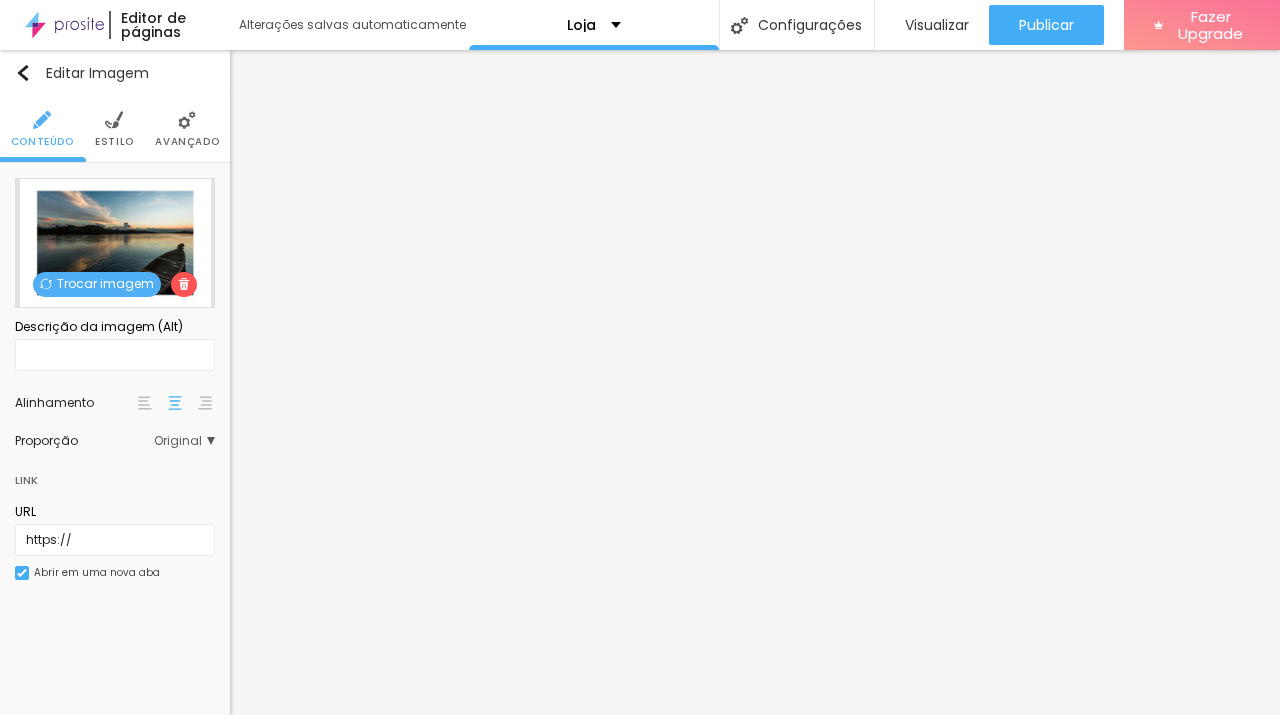 click on "Trocar imagem" at bounding box center (97, 284) 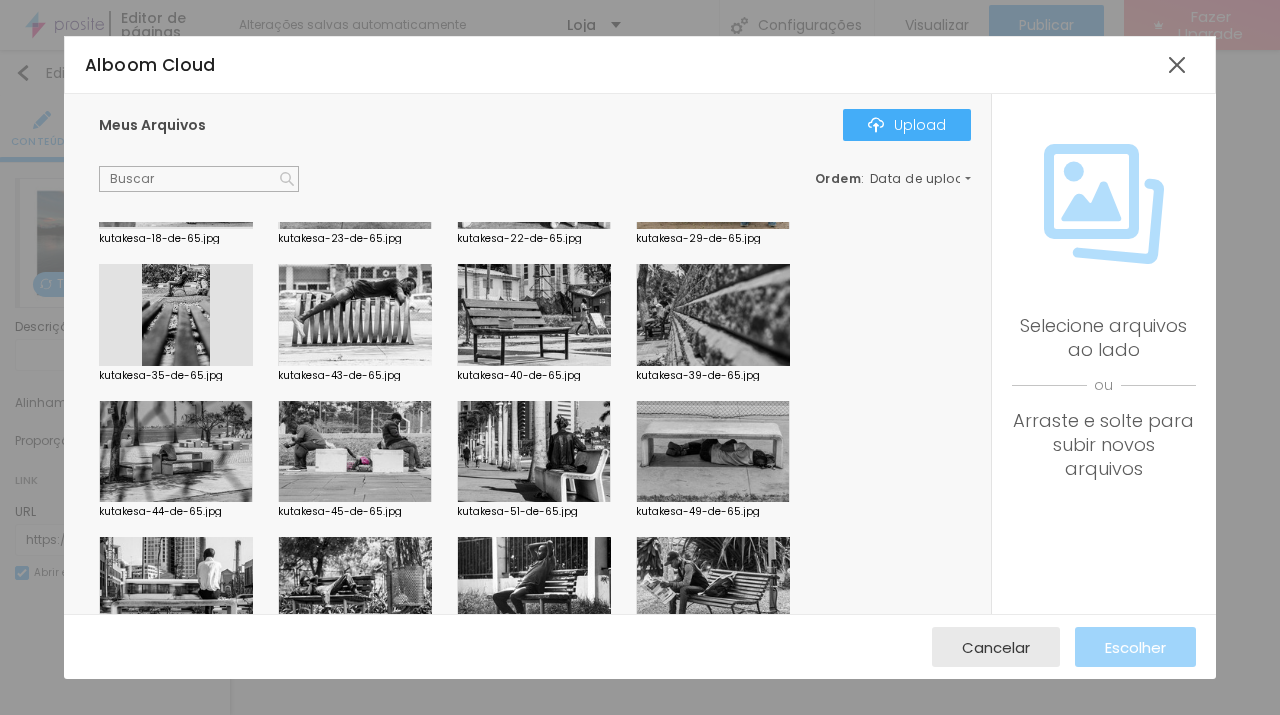 scroll, scrollTop: 2662, scrollLeft: 0, axis: vertical 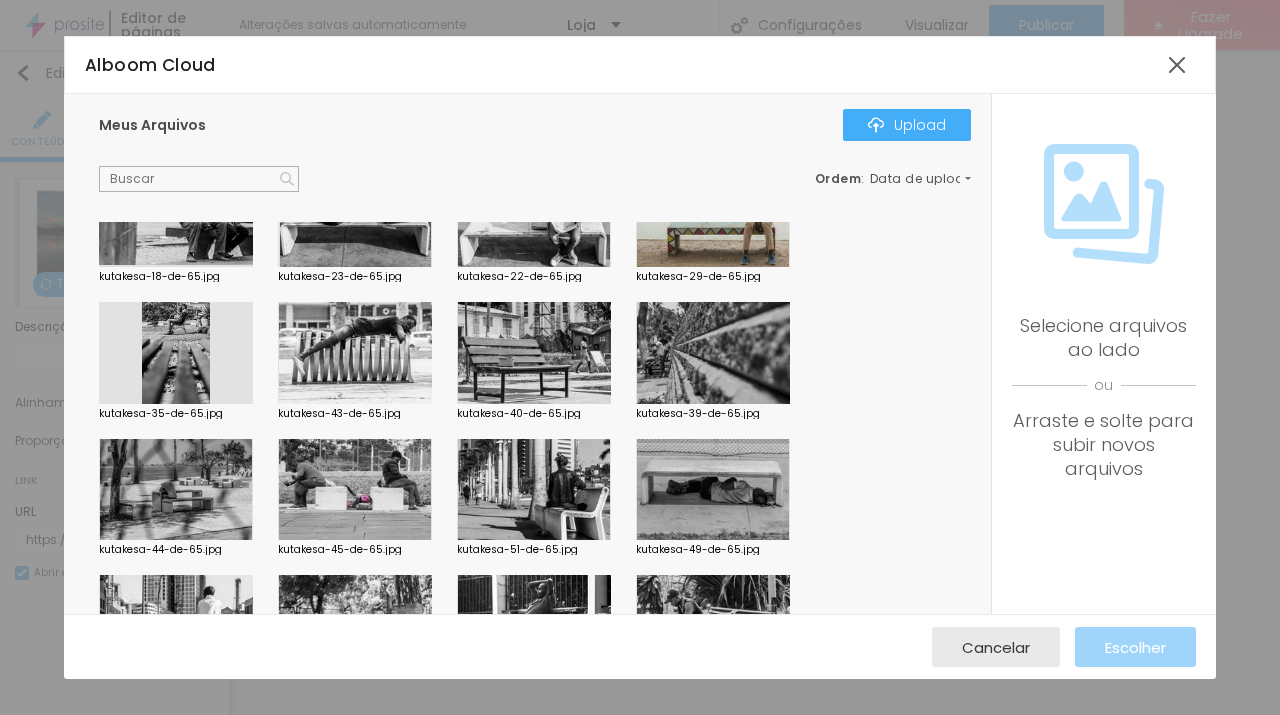 click at bounding box center [534, 353] 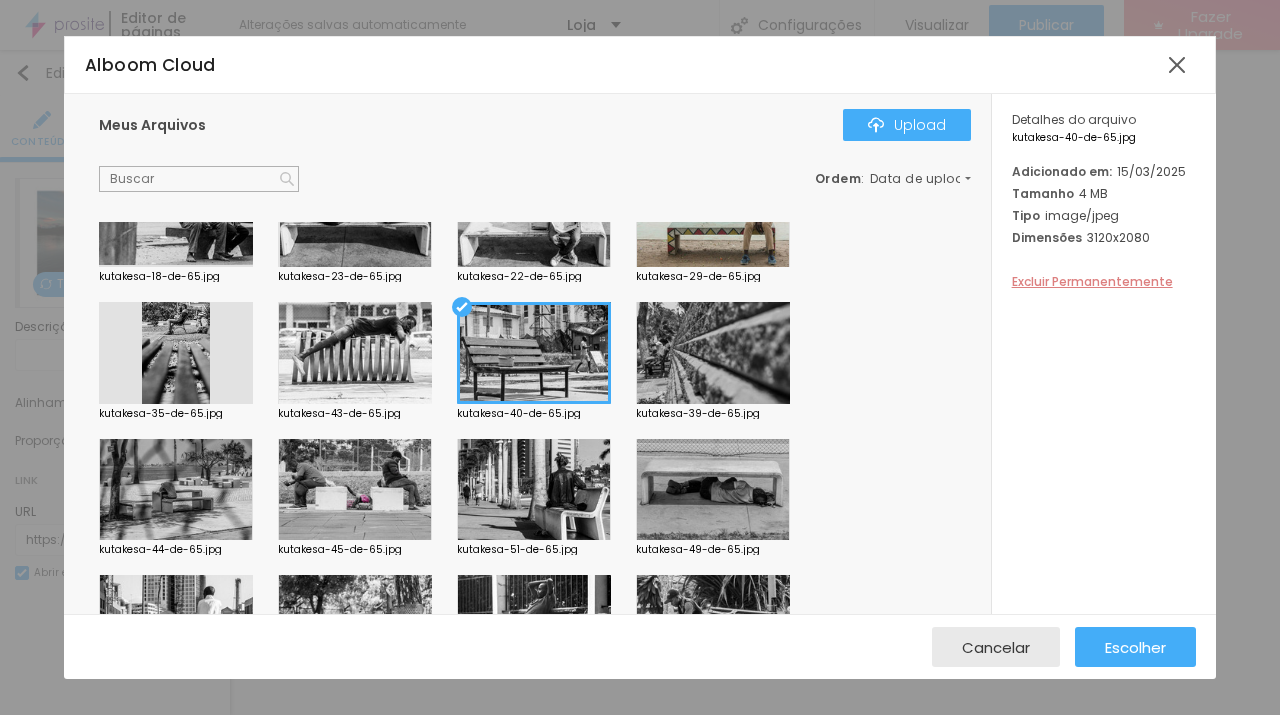 click on "Excluir Permanentemente" at bounding box center [1092, 281] 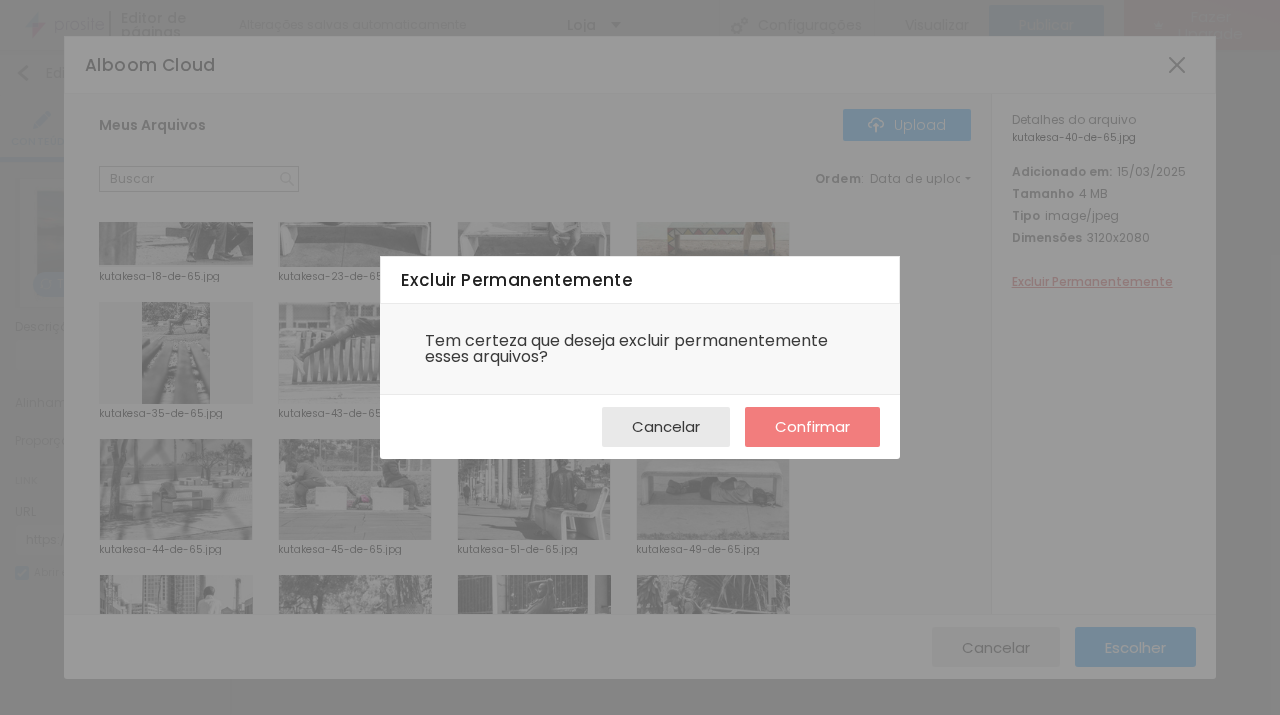 click on "Confirmar" at bounding box center [812, 427] 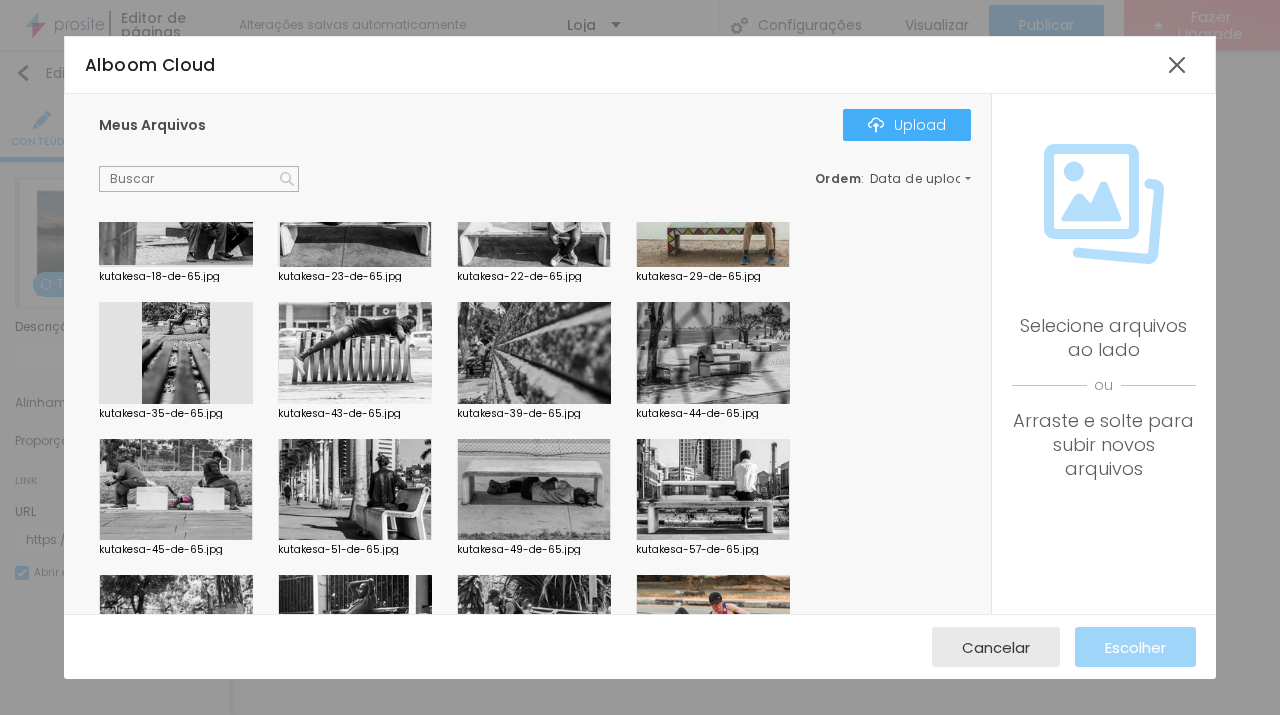 scroll, scrollTop: 2552, scrollLeft: 0, axis: vertical 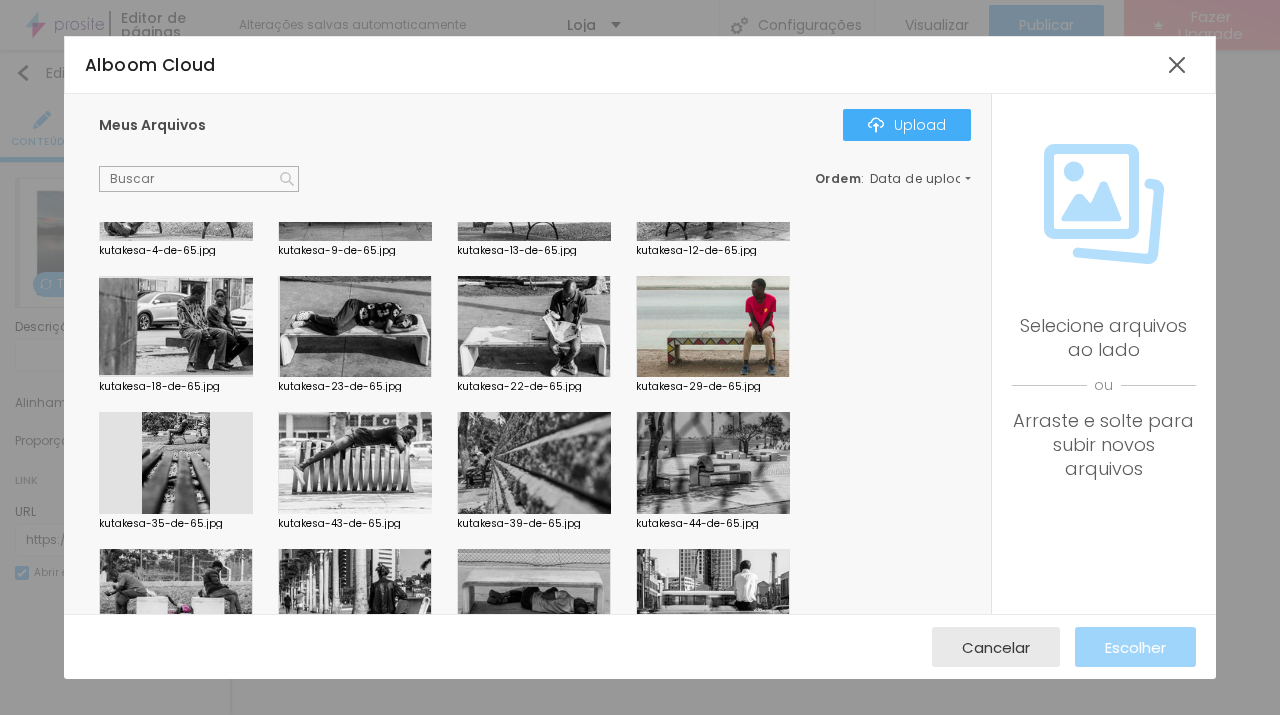 click at bounding box center [534, 327] 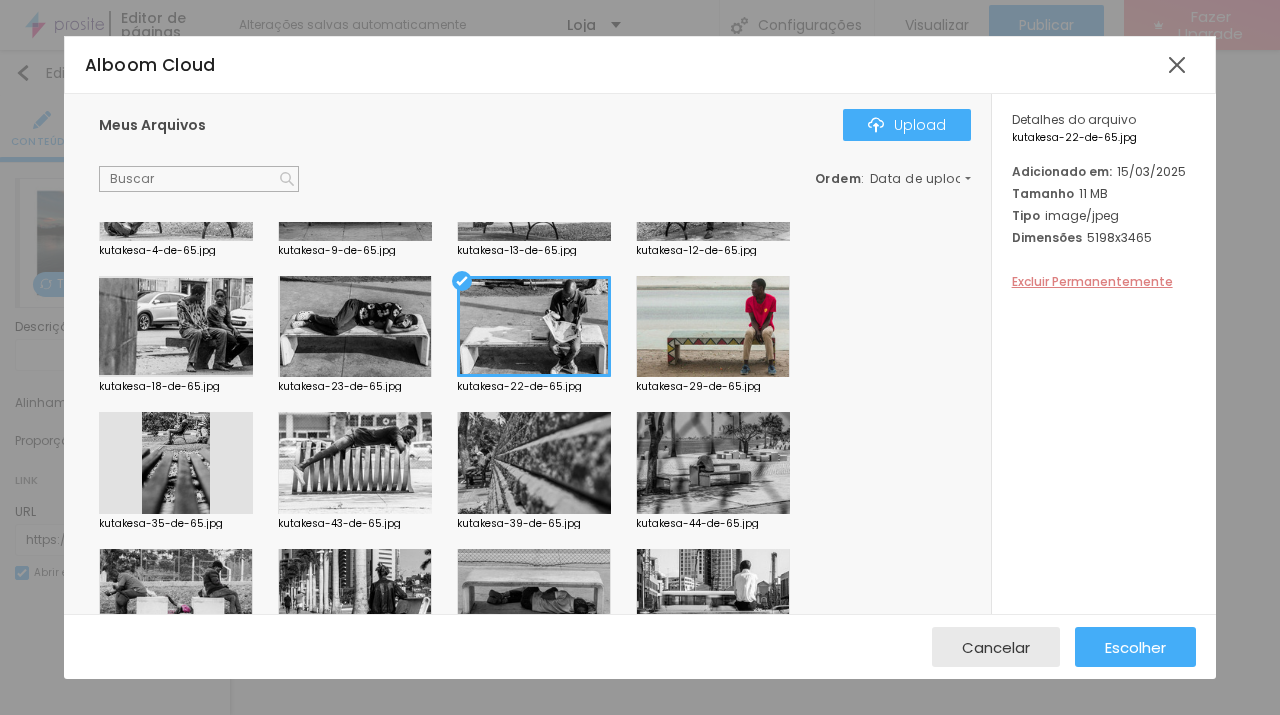 click on "Excluir Permanentemente" at bounding box center [1092, 281] 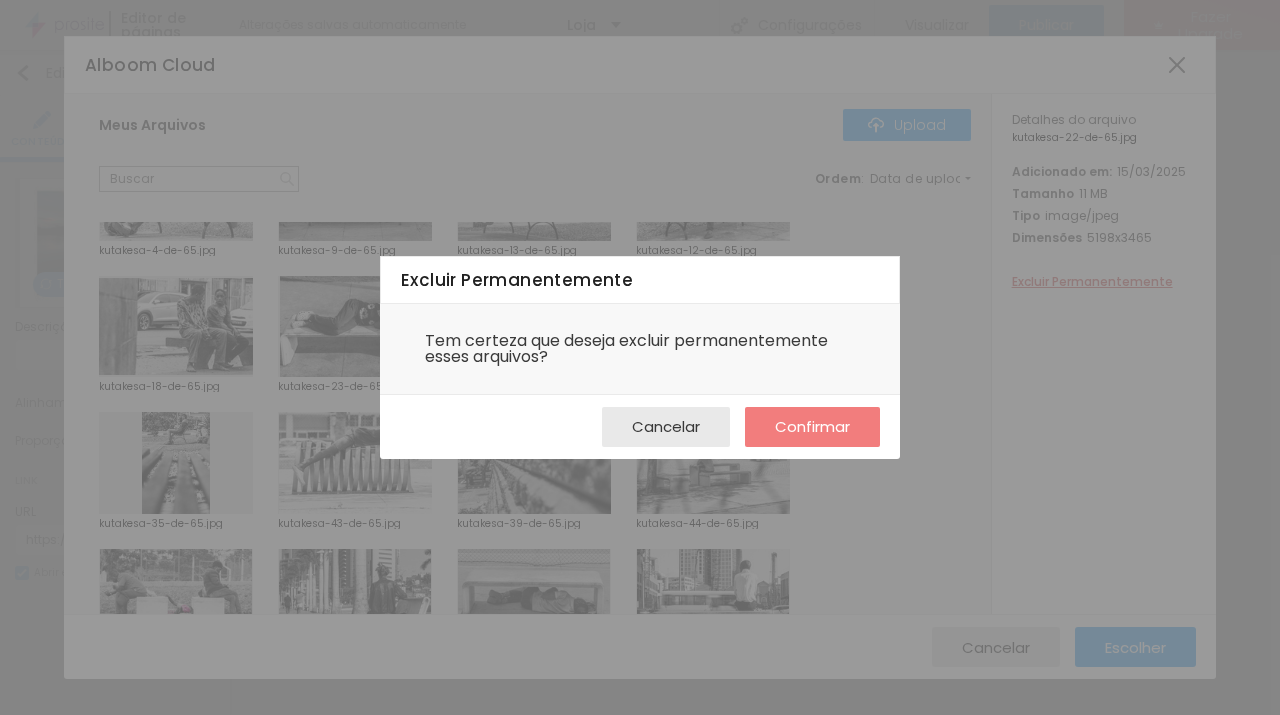 click on "Confirmar" at bounding box center [812, 426] 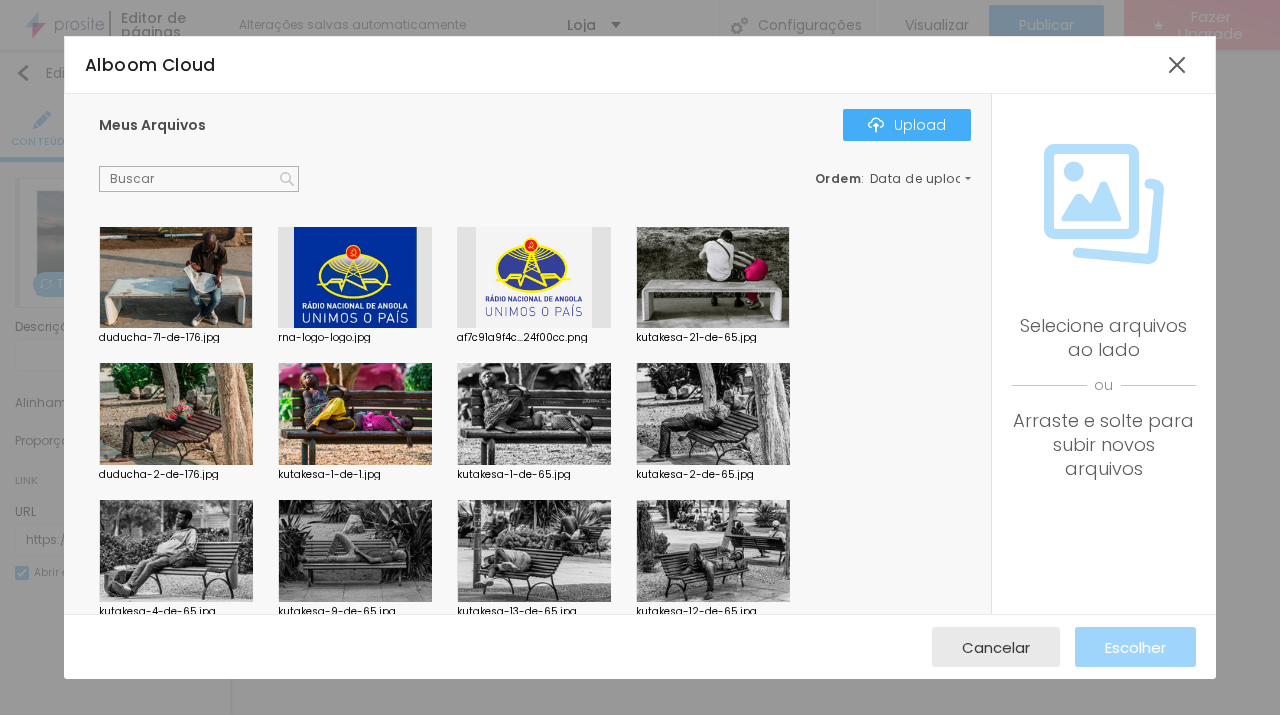 scroll, scrollTop: 2148, scrollLeft: 0, axis: vertical 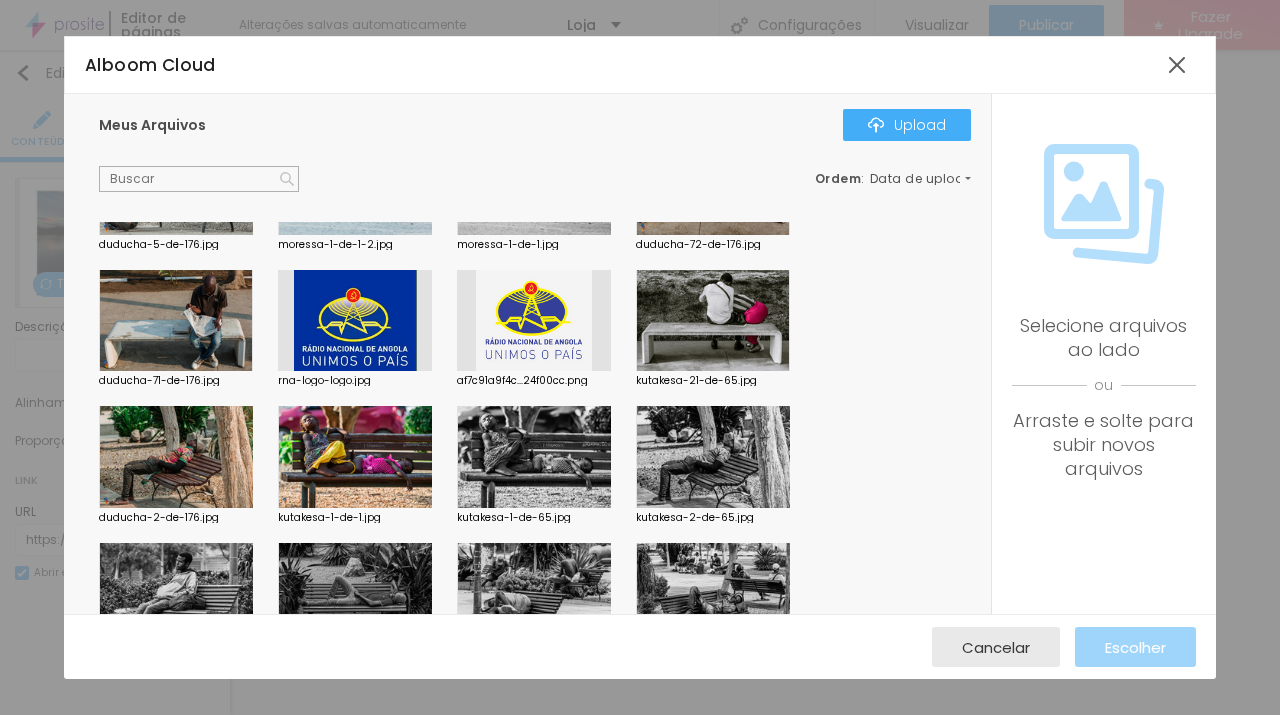 click at bounding box center (713, 321) 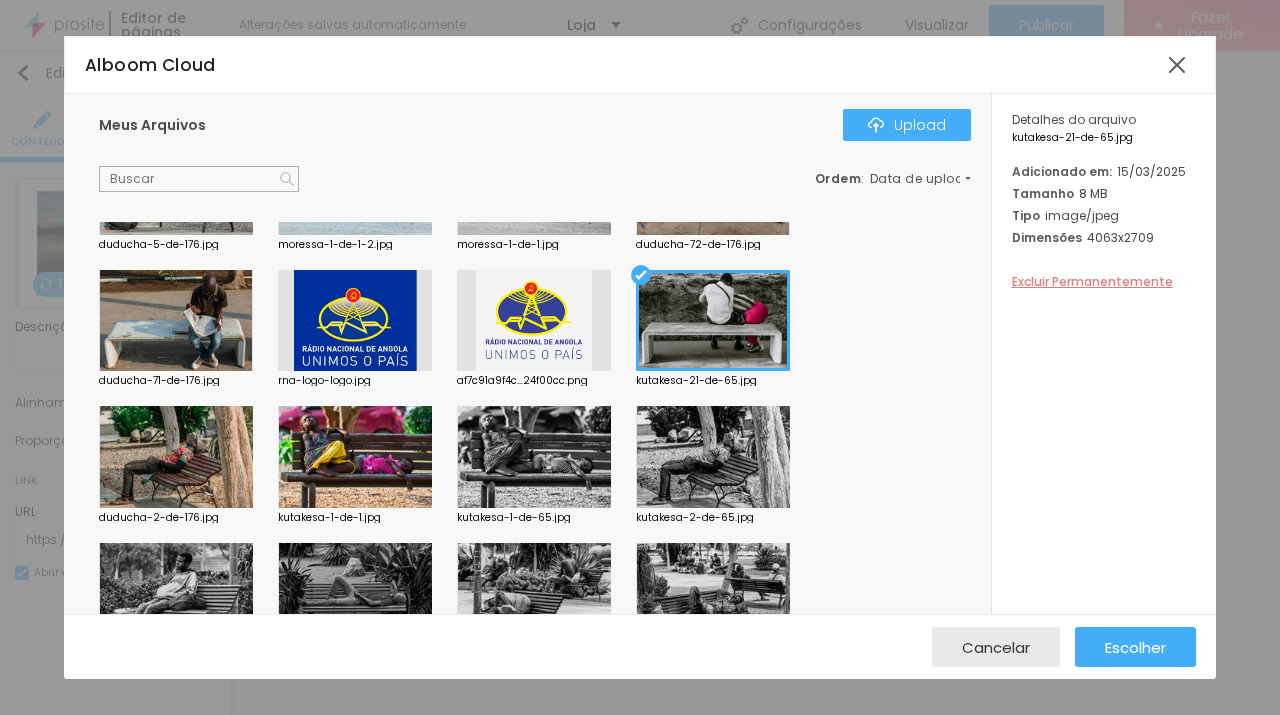 click on "Excluir Permanentemente" at bounding box center (1092, 281) 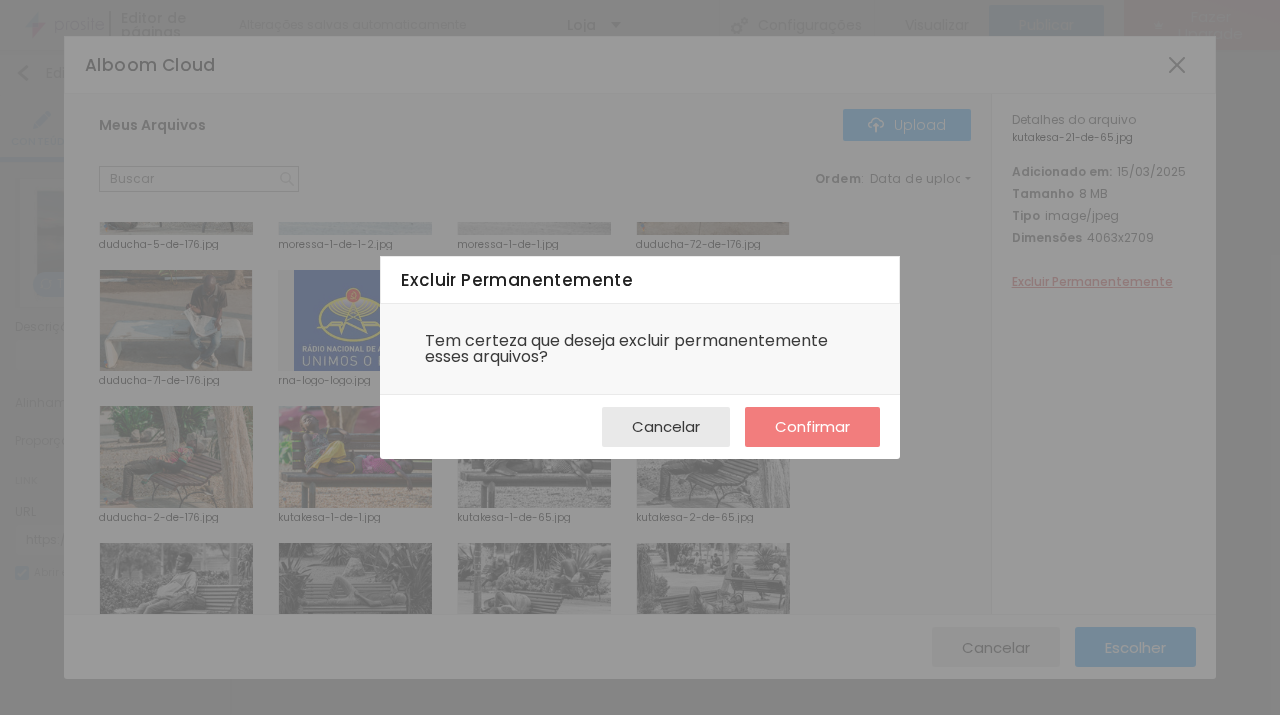 click on "Confirmar" at bounding box center [812, 426] 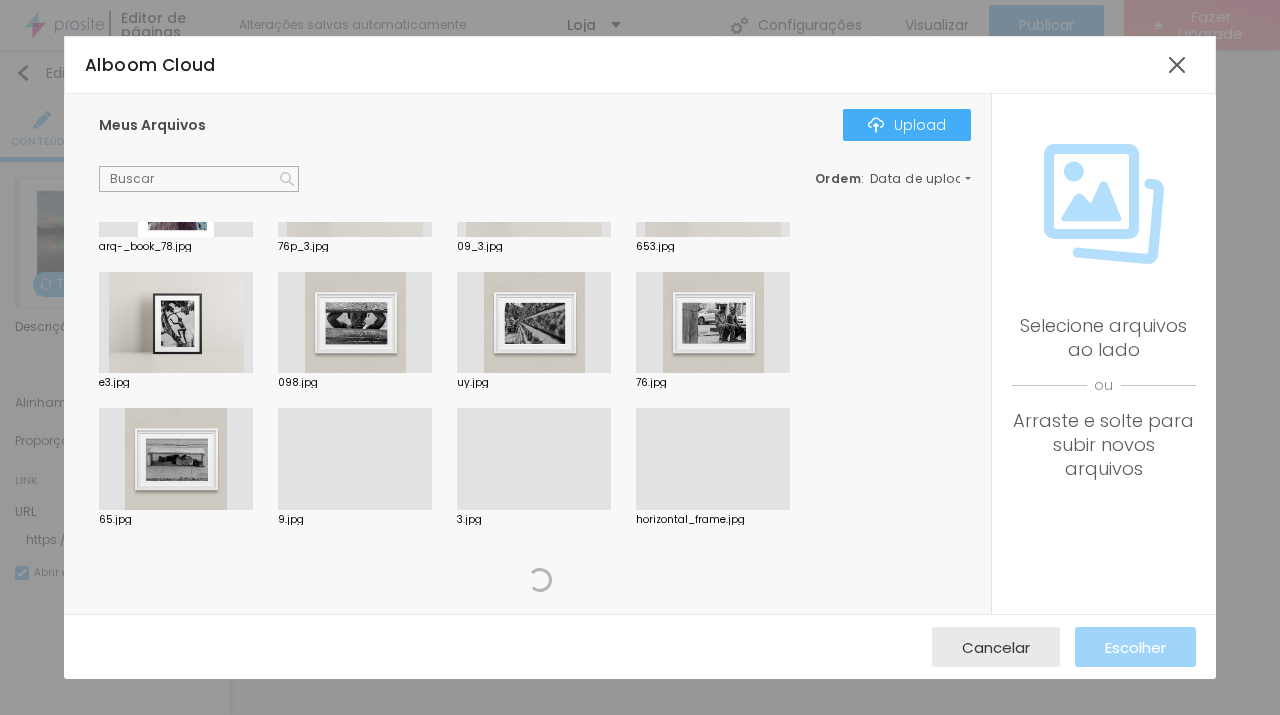 scroll, scrollTop: 0, scrollLeft: 0, axis: both 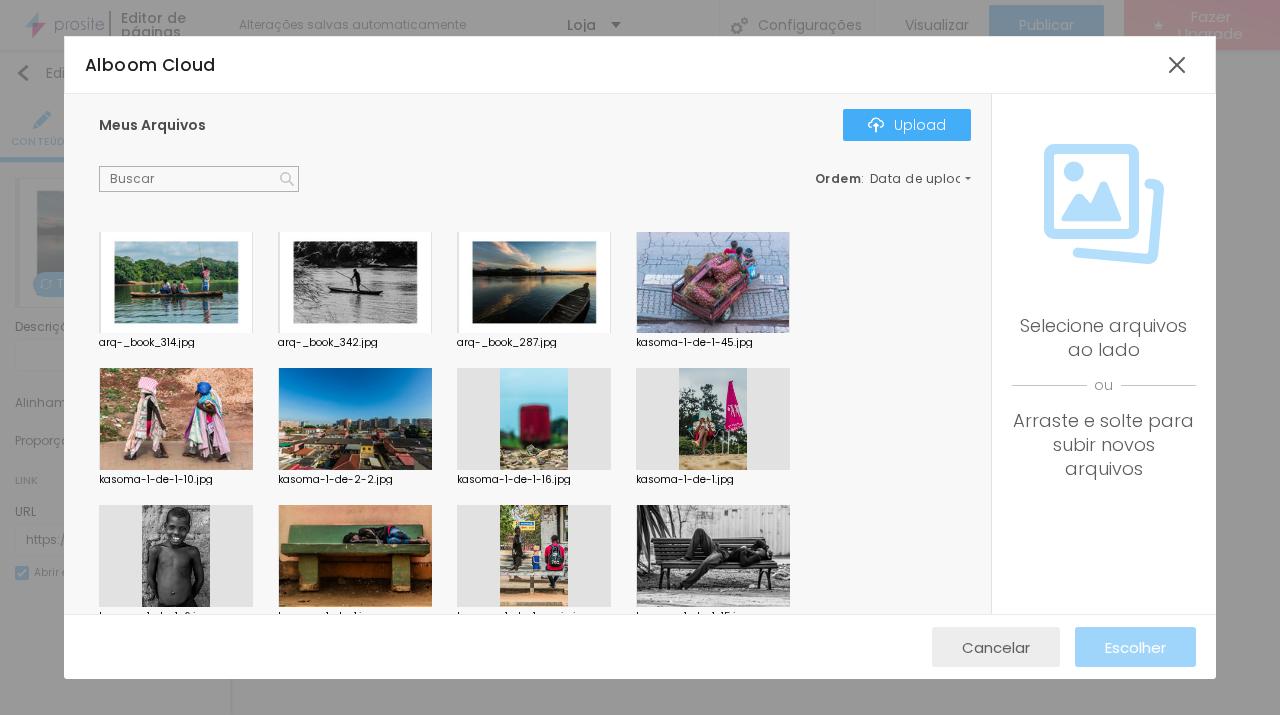 click on "Cancelar" at bounding box center [996, 647] 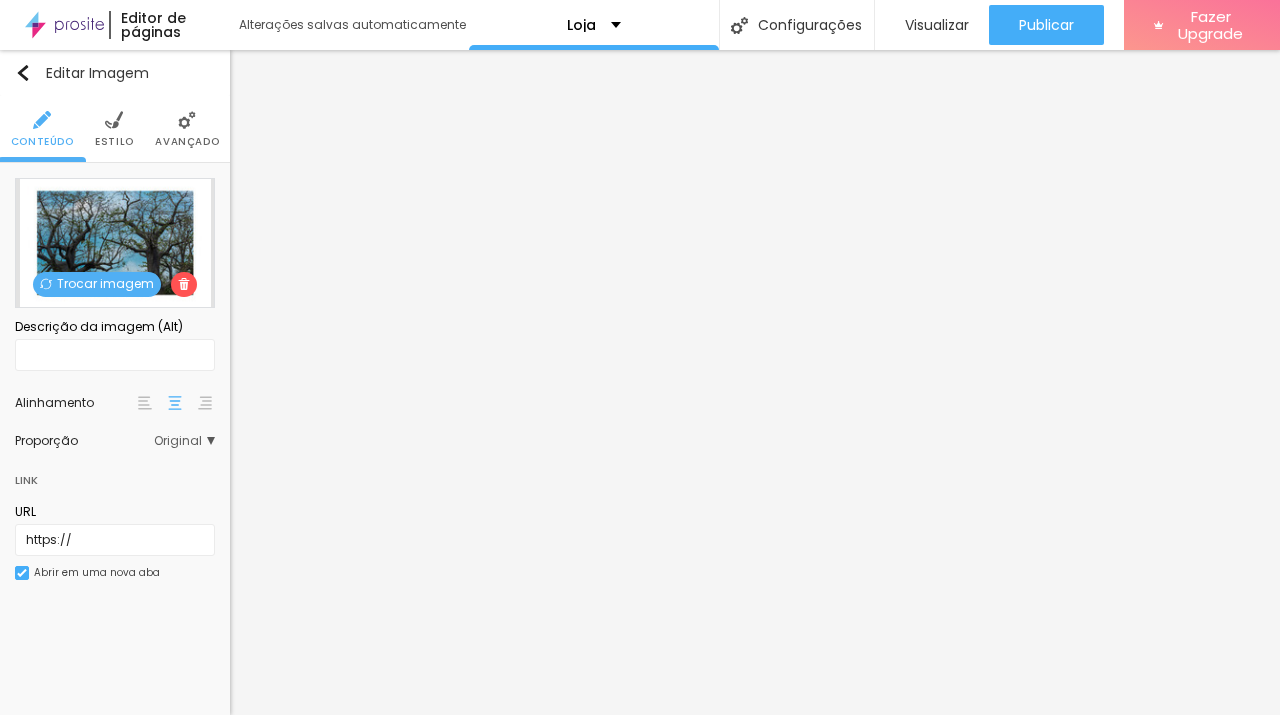 scroll, scrollTop: 115, scrollLeft: 0, axis: vertical 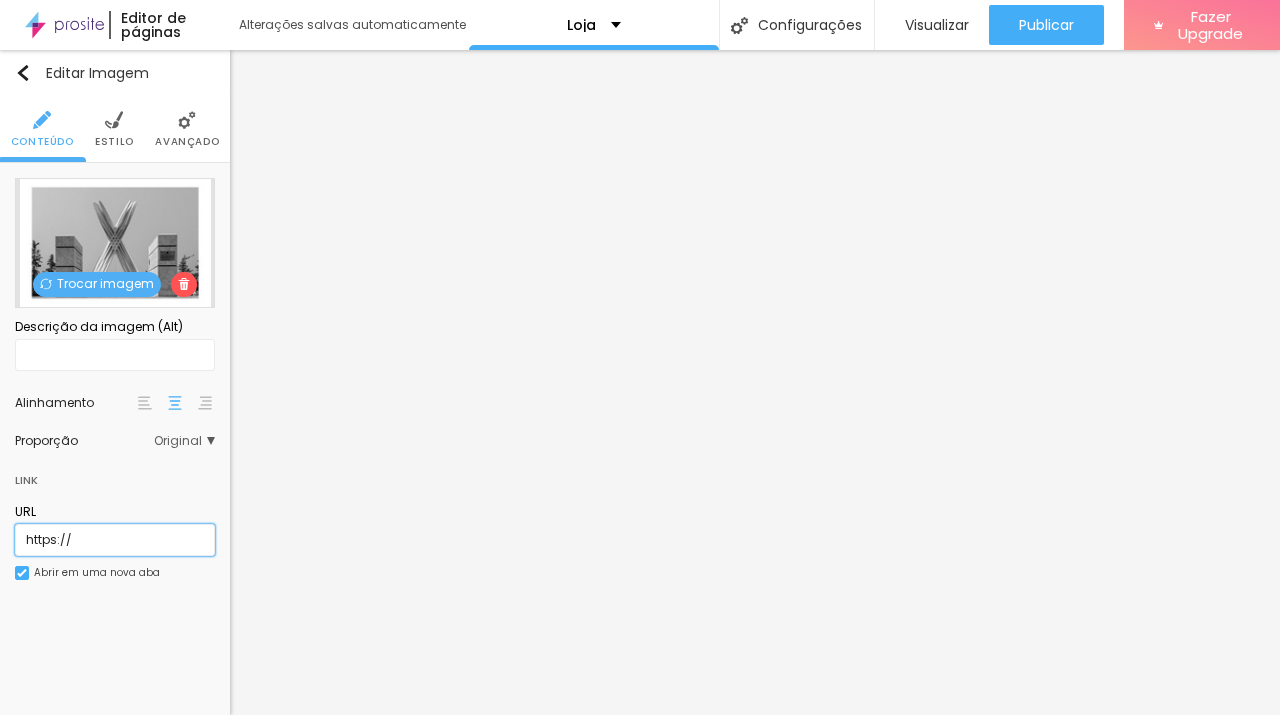 click on "https://" at bounding box center (115, 540) 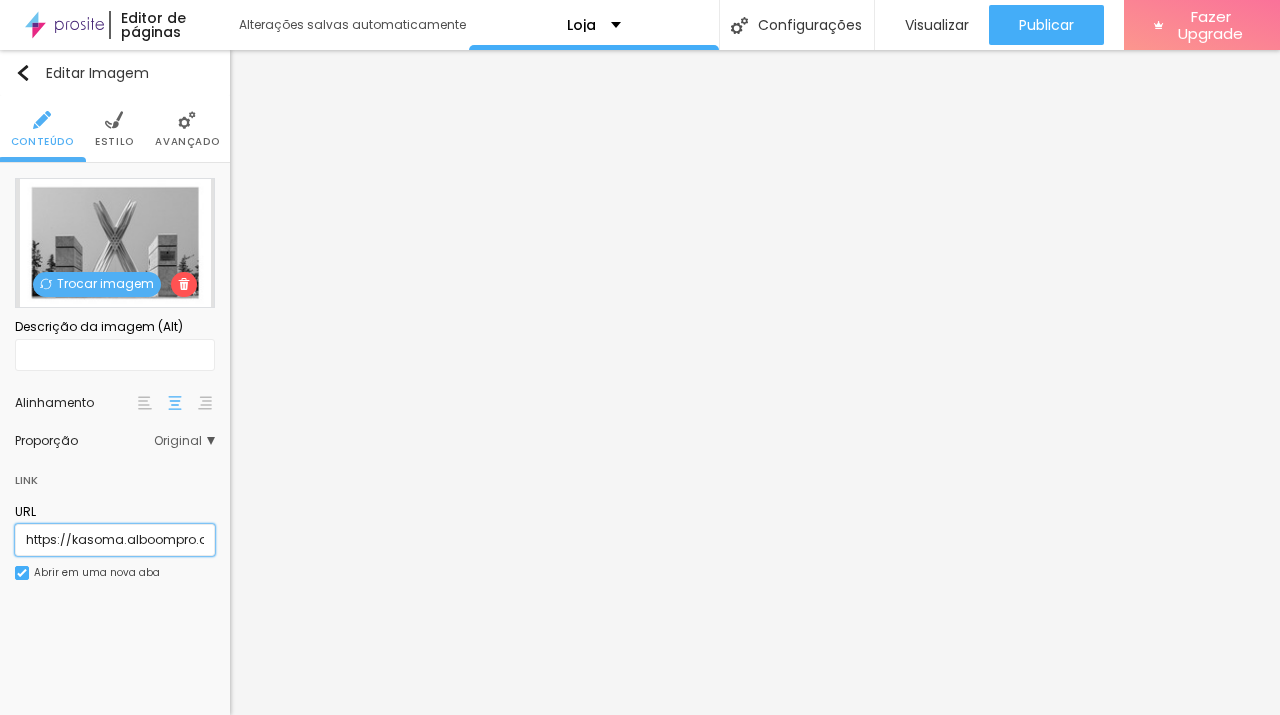 scroll, scrollTop: 0, scrollLeft: 102, axis: horizontal 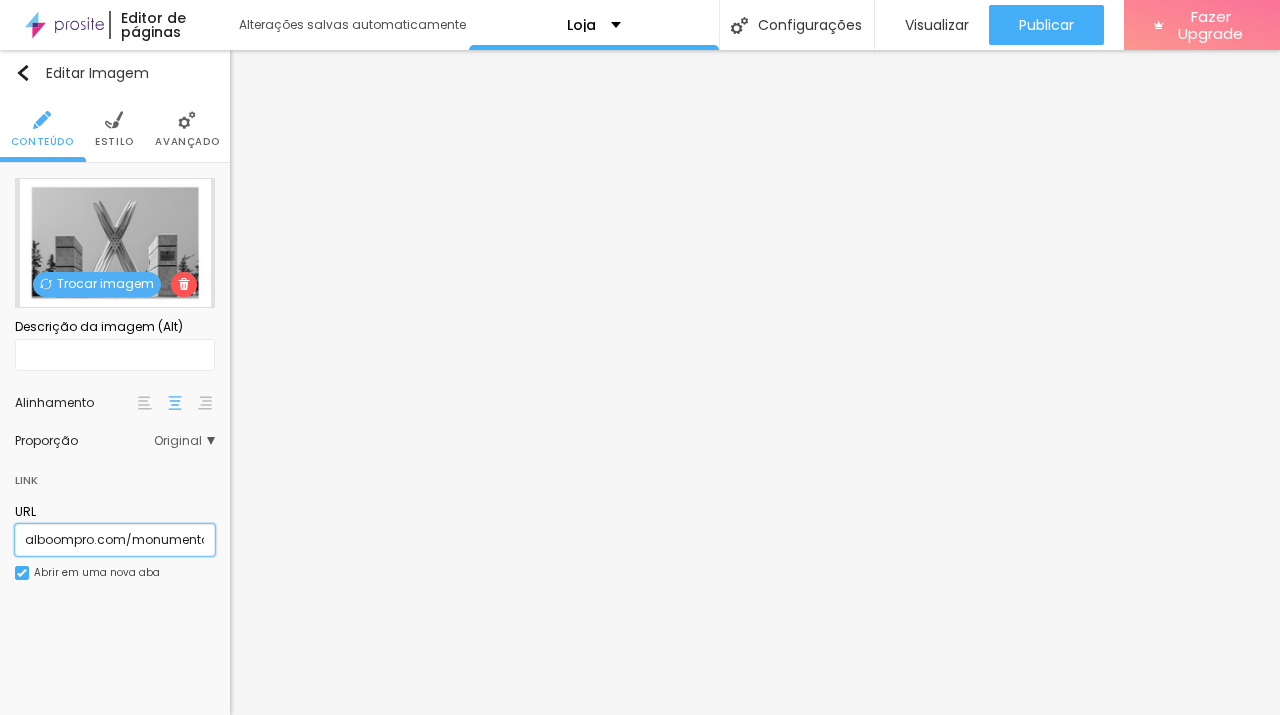 click on "https://kasoma.alboompro.com/monumentos" at bounding box center [115, 540] 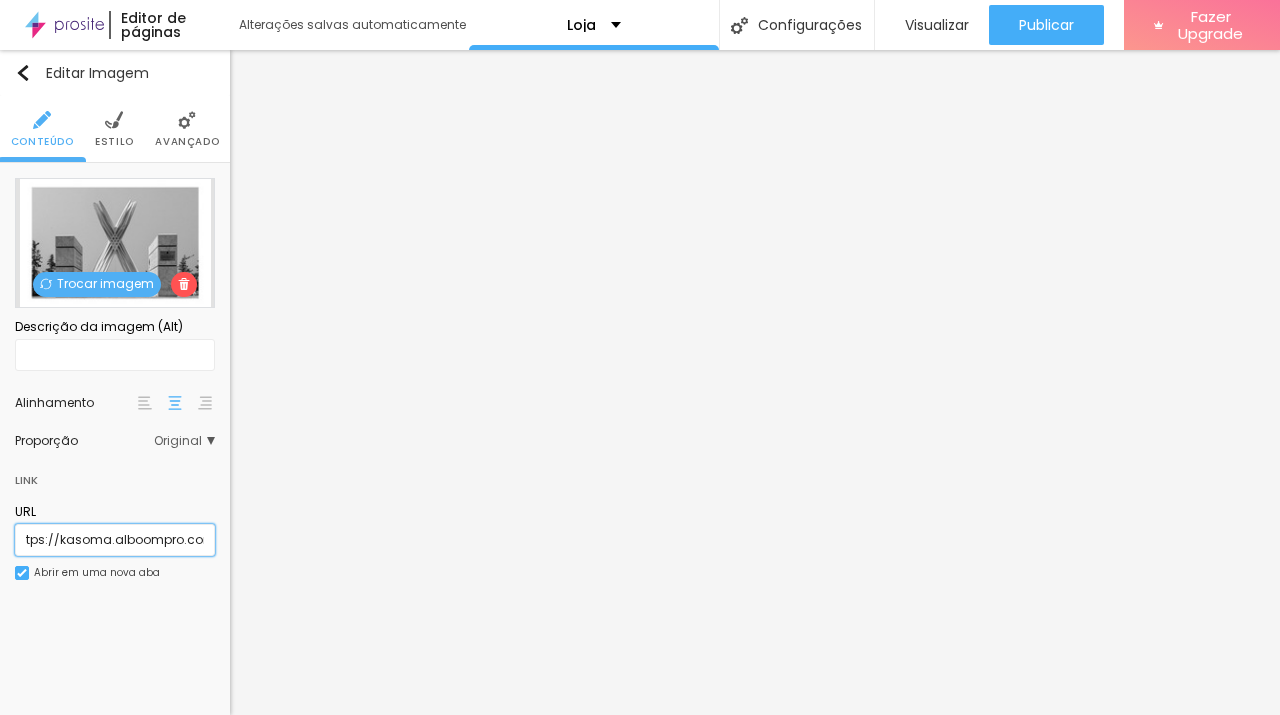 scroll, scrollTop: 0, scrollLeft: 0, axis: both 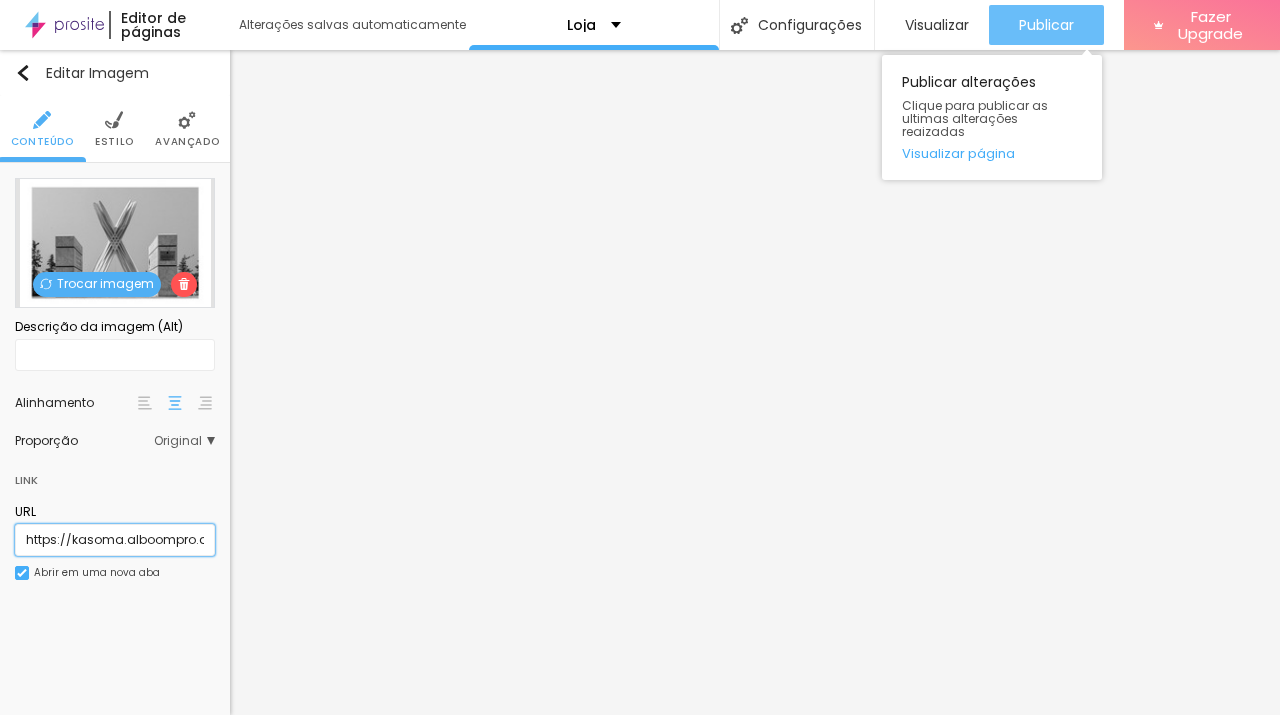 type on "https://kasoma.alboompro.com/monumentos" 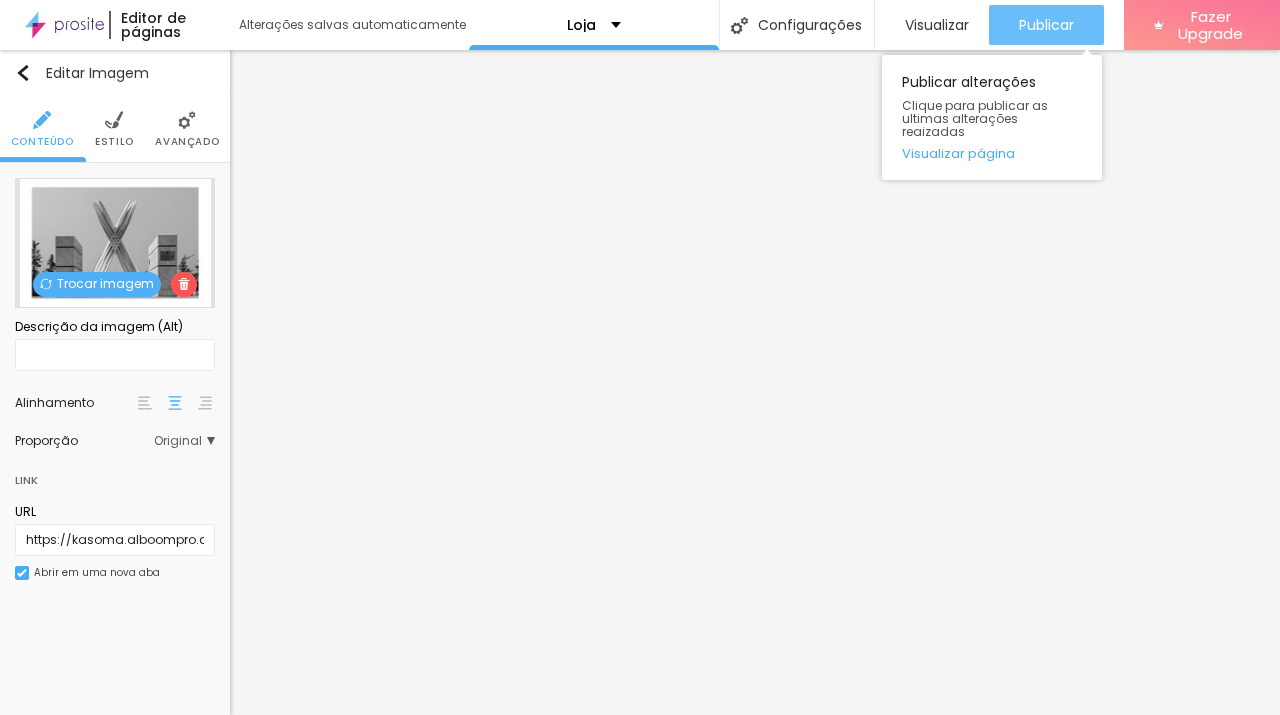 click on "Publicar" at bounding box center (1046, 25) 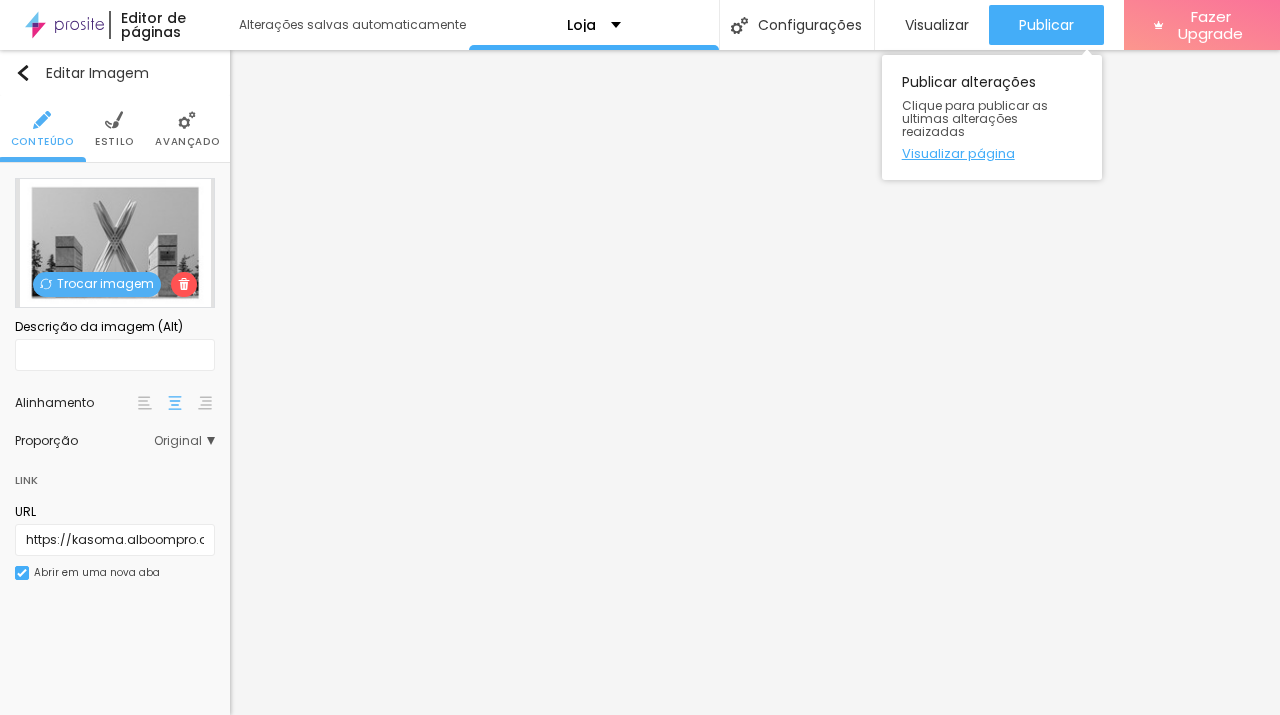 click on "Visualizar página" at bounding box center [992, 153] 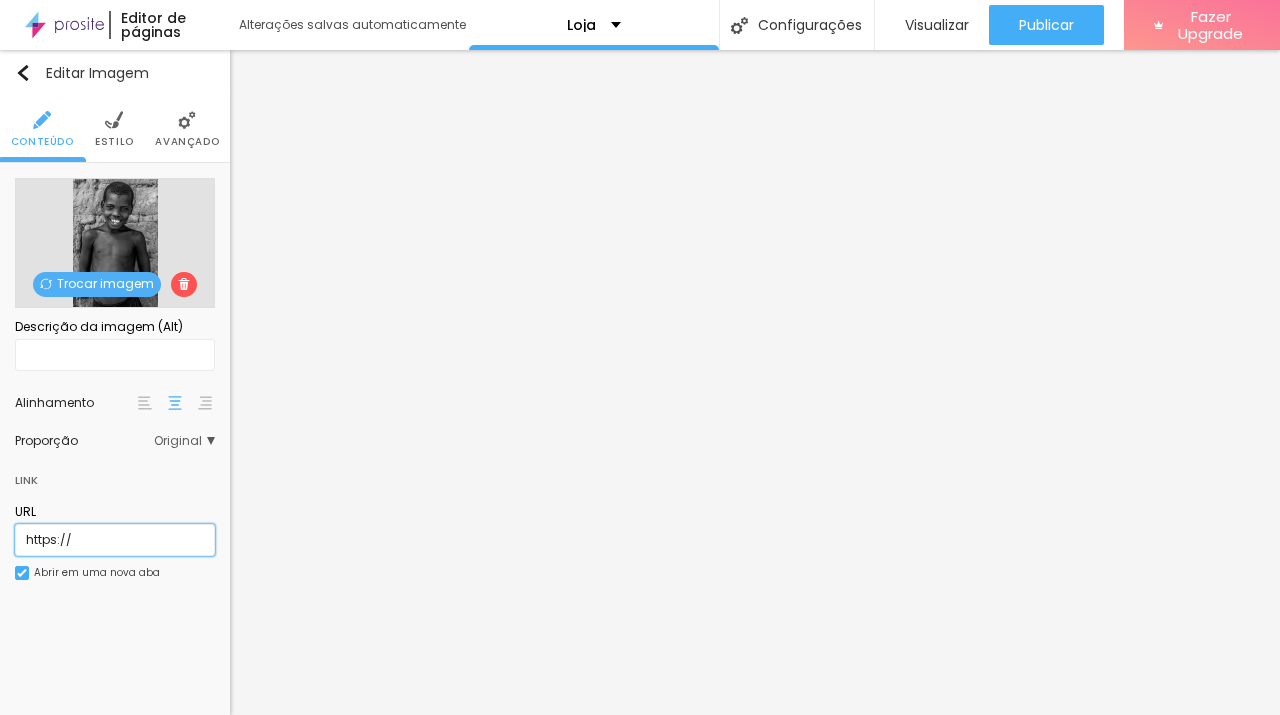 click on "https://" at bounding box center [115, 540] 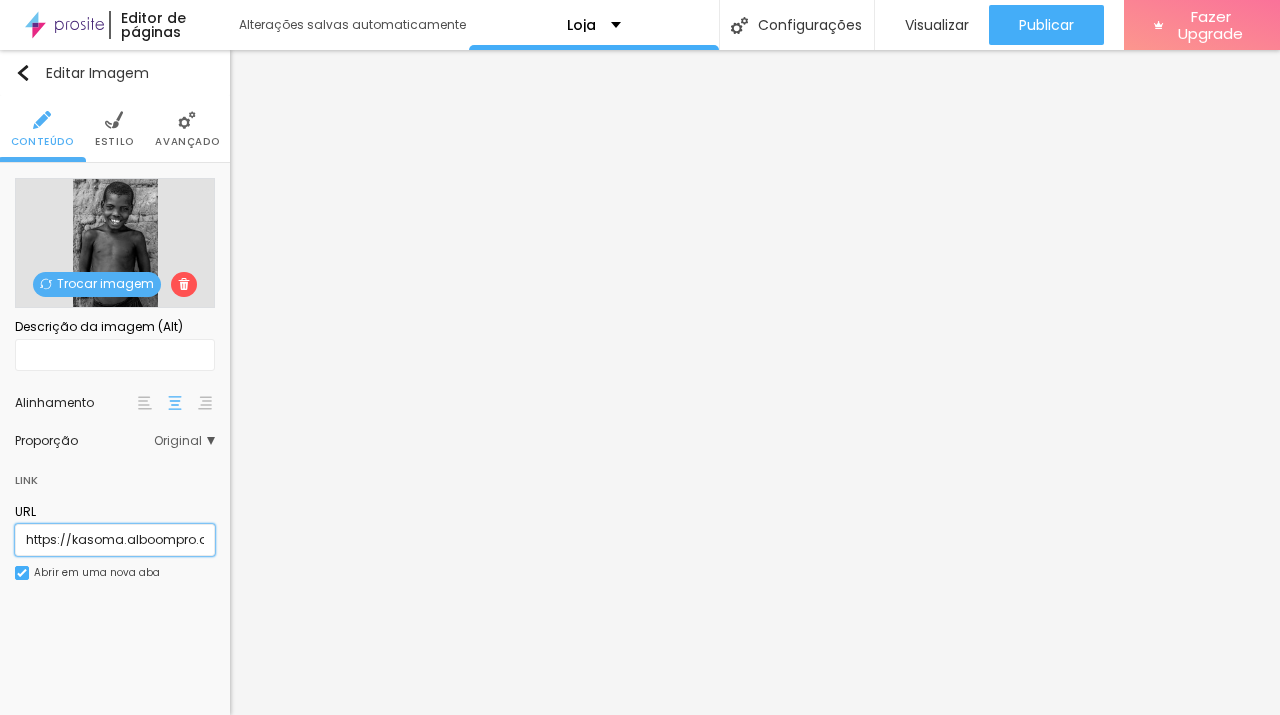 scroll, scrollTop: 0, scrollLeft: 138, axis: horizontal 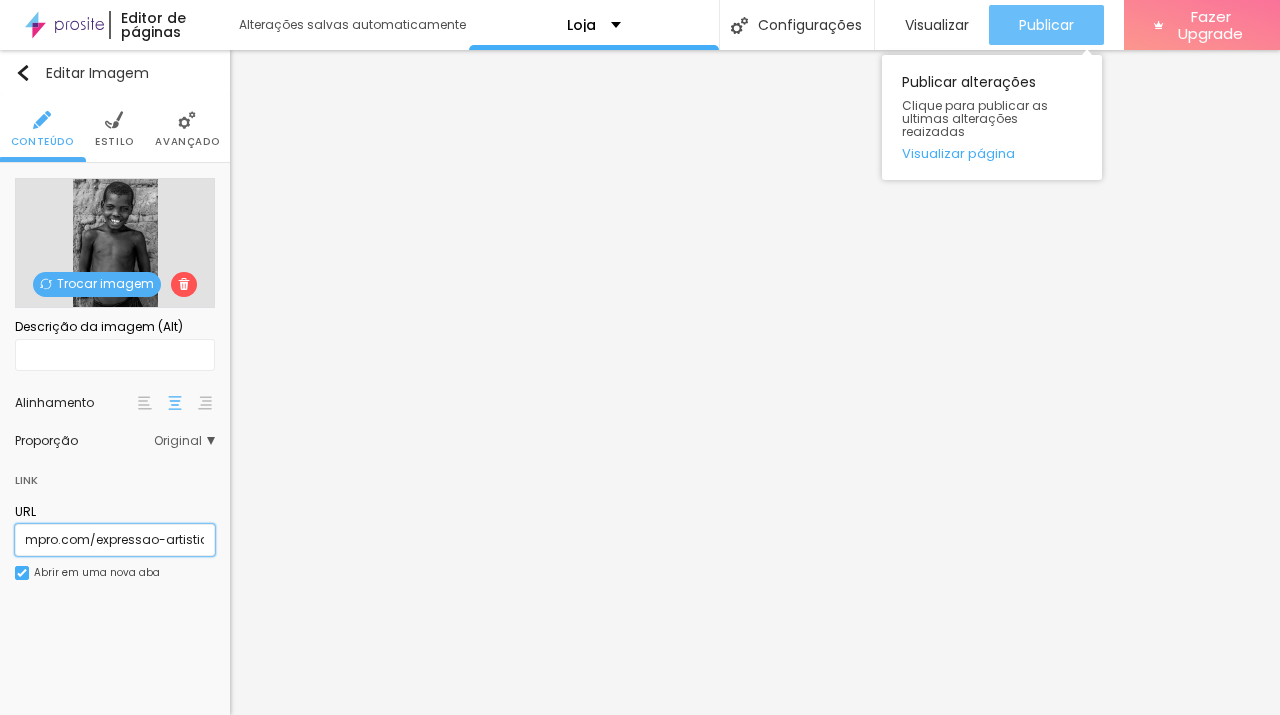 type on "https://kasoma.alboompro.com/expressao-artistica" 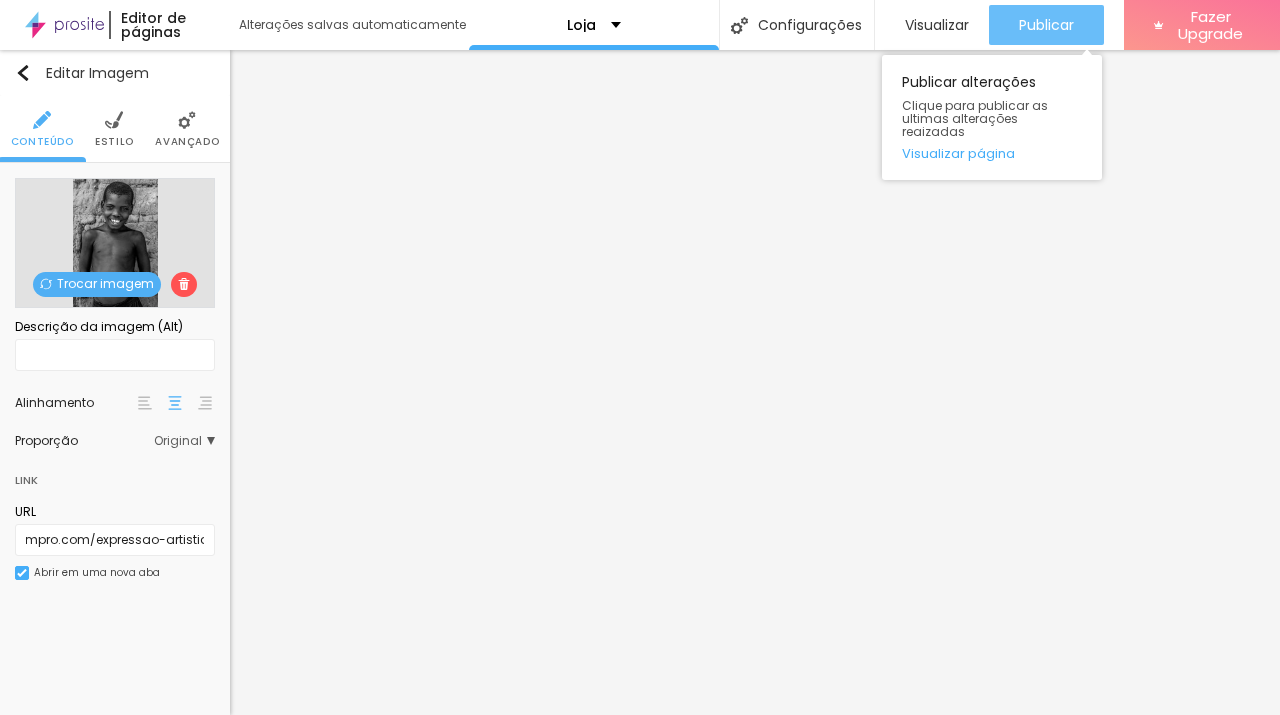 click on "Publicar" at bounding box center [1046, 25] 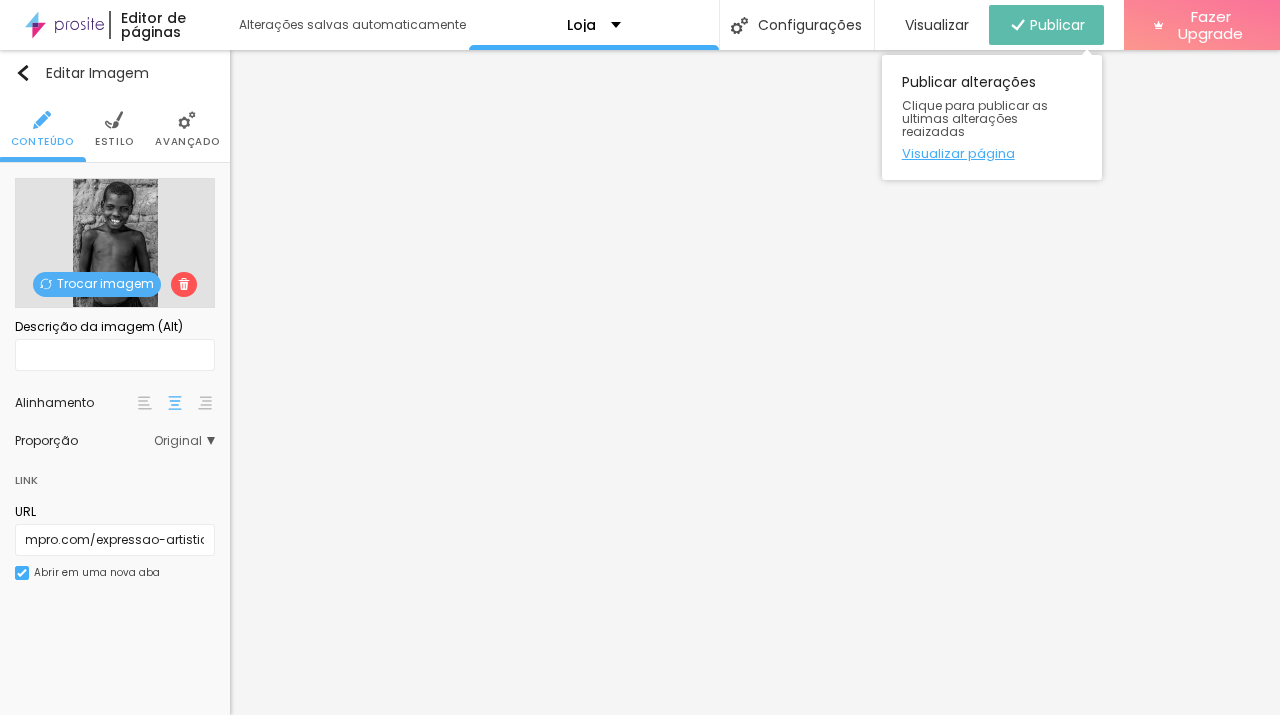 click on "Visualizar página" at bounding box center (992, 153) 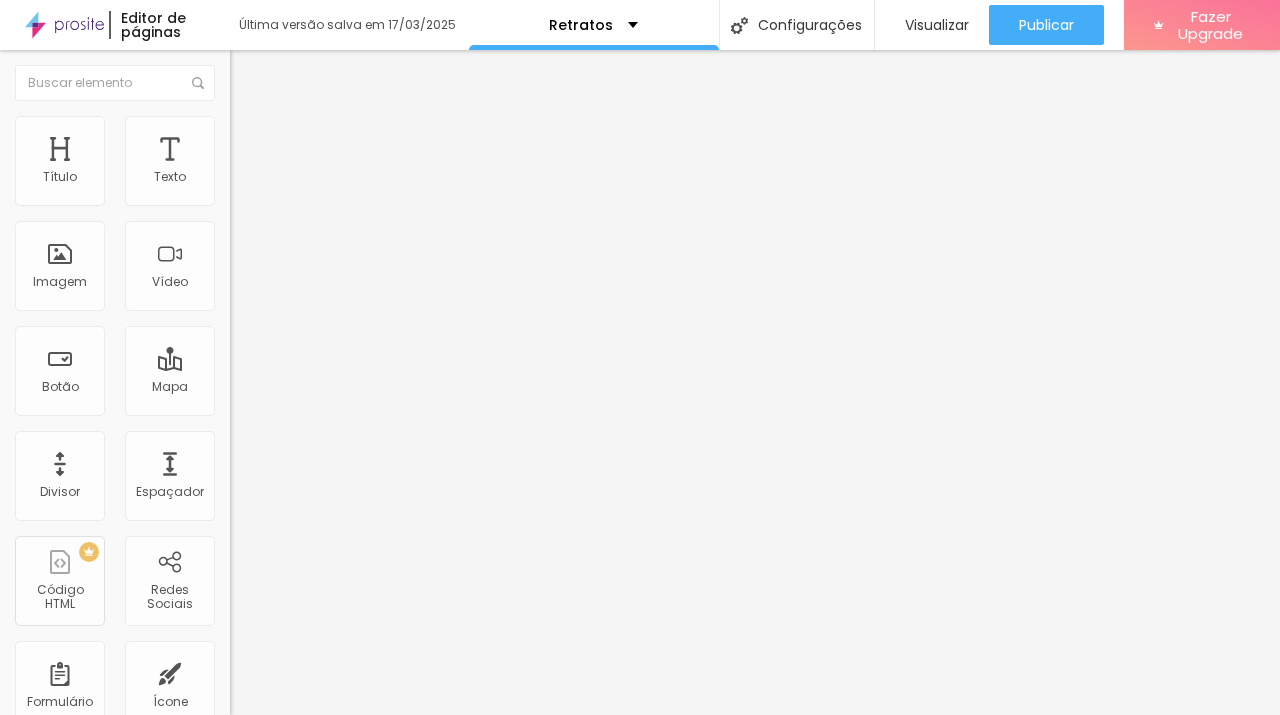 scroll, scrollTop: 0, scrollLeft: 0, axis: both 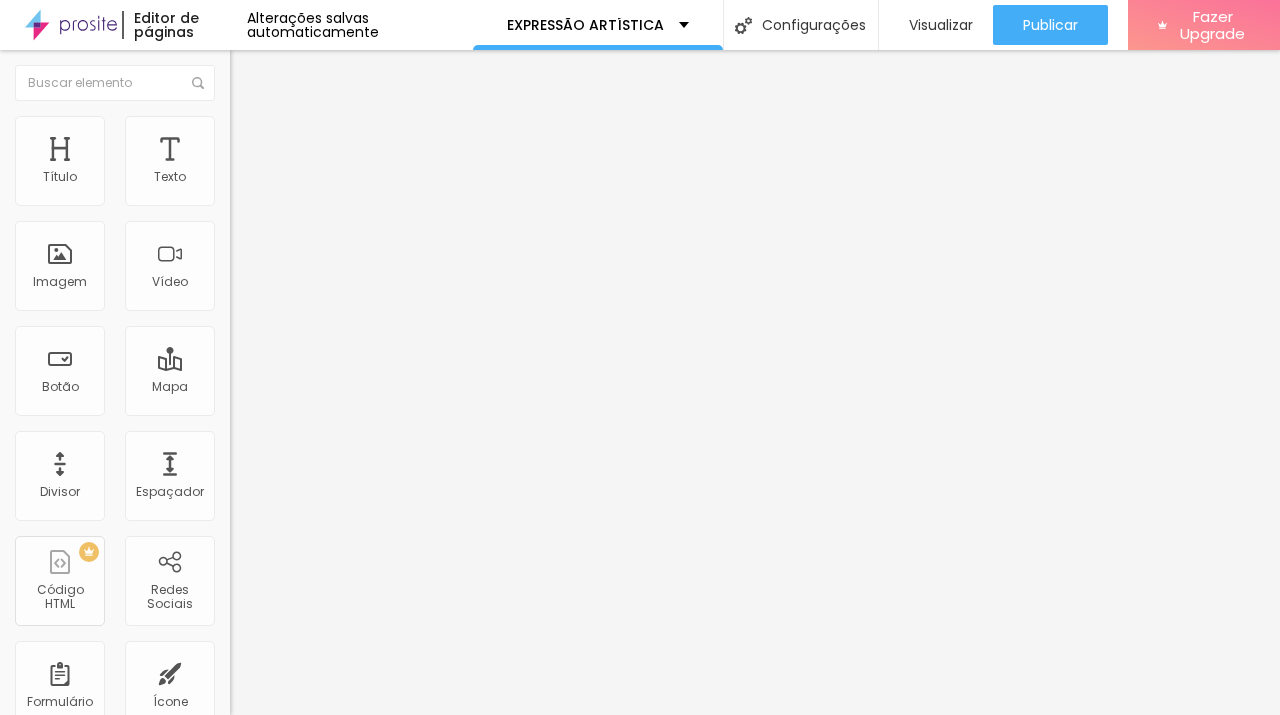 click on "Trocar imagem" at bounding box center (284, 163) 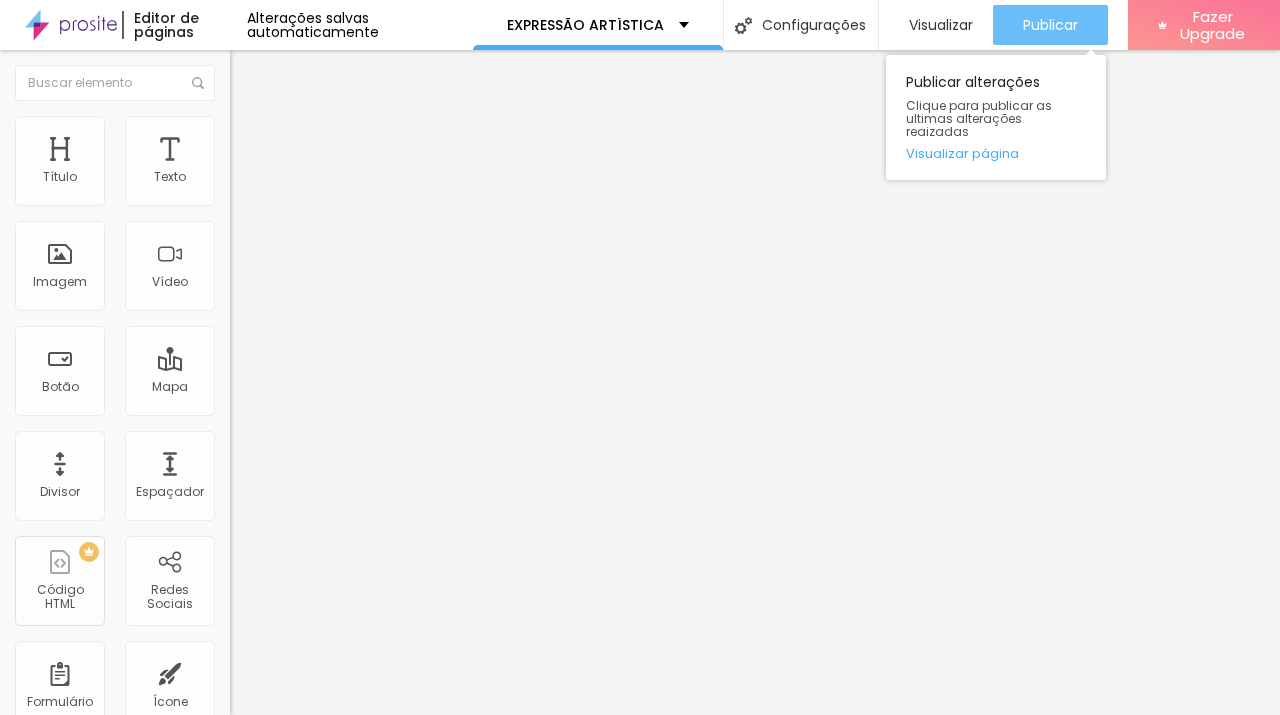 click on "Publicar" at bounding box center [1050, 25] 